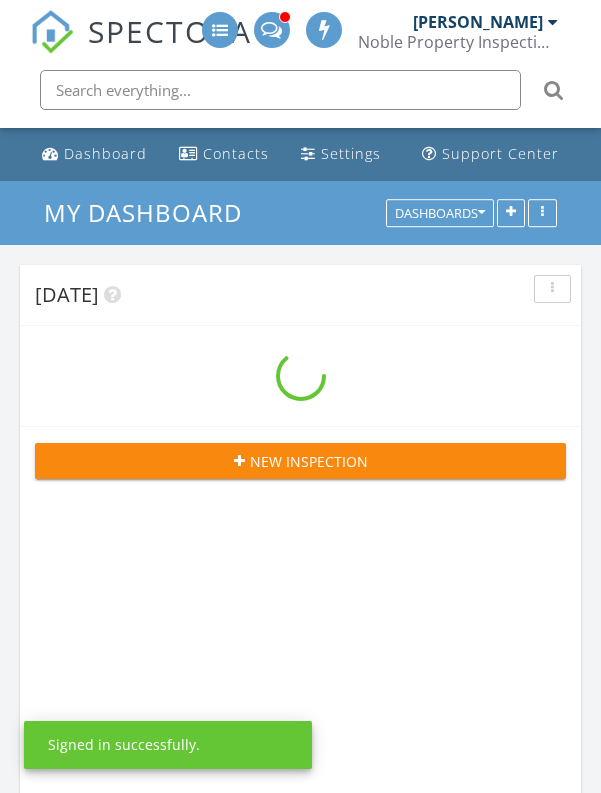 scroll, scrollTop: 0, scrollLeft: 0, axis: both 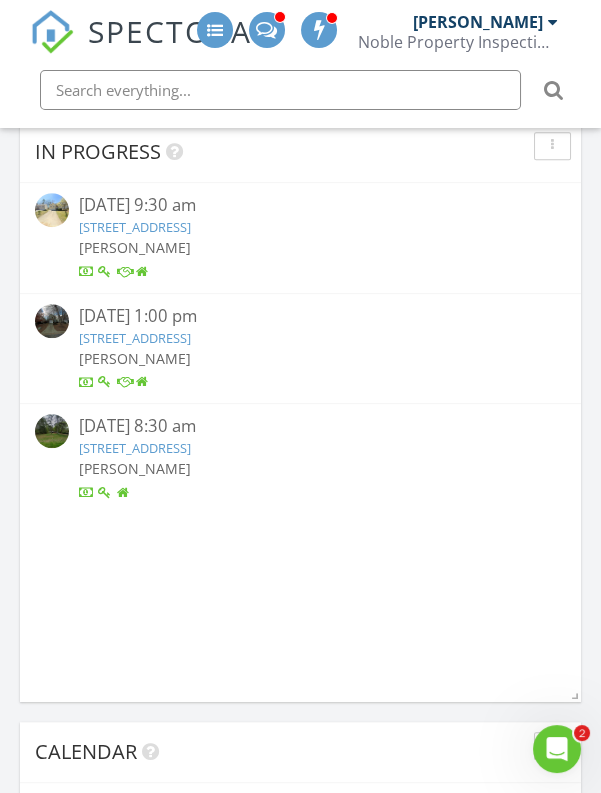 click on "In Progress                   07/10/25 9:30 am   5818 Dogwood Cir , Austell, GA 30168
Kevin Summers
07/11/25 1:00 pm   4091 Beaver Oaks Dr , Duluth, GA 30096
Kevin Summers
07/12/25 8:30 am   192 GA-138 , Stockbridge, GA 30281
Kevin Summers" at bounding box center (300, 412) 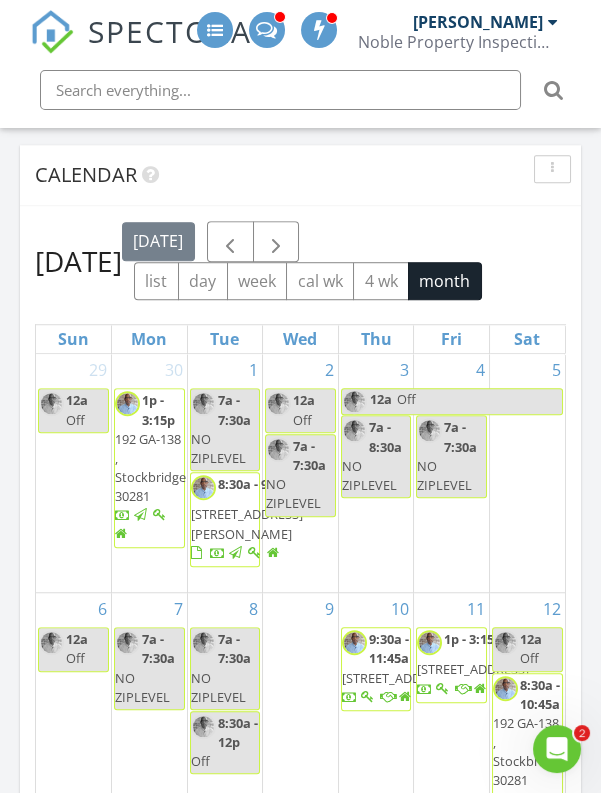 scroll, scrollTop: 1926, scrollLeft: 0, axis: vertical 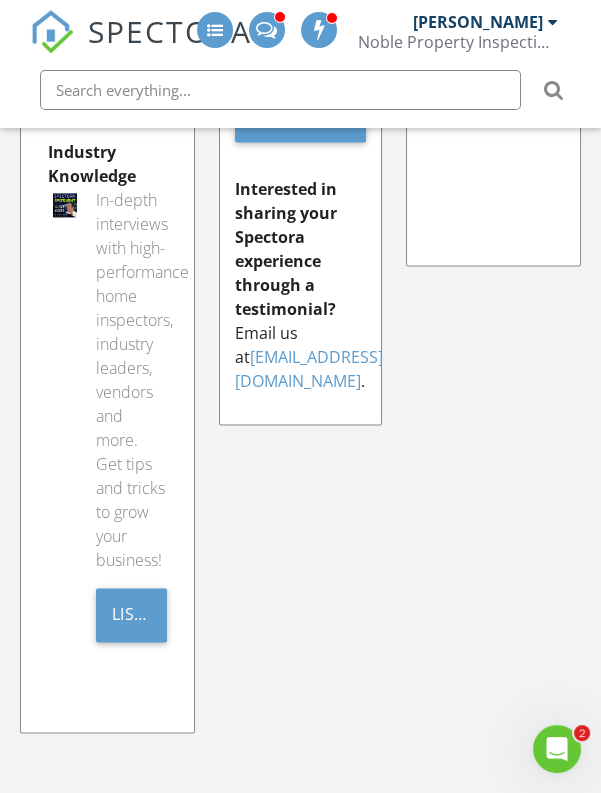 click on "Listen Here" at bounding box center (131, 614) 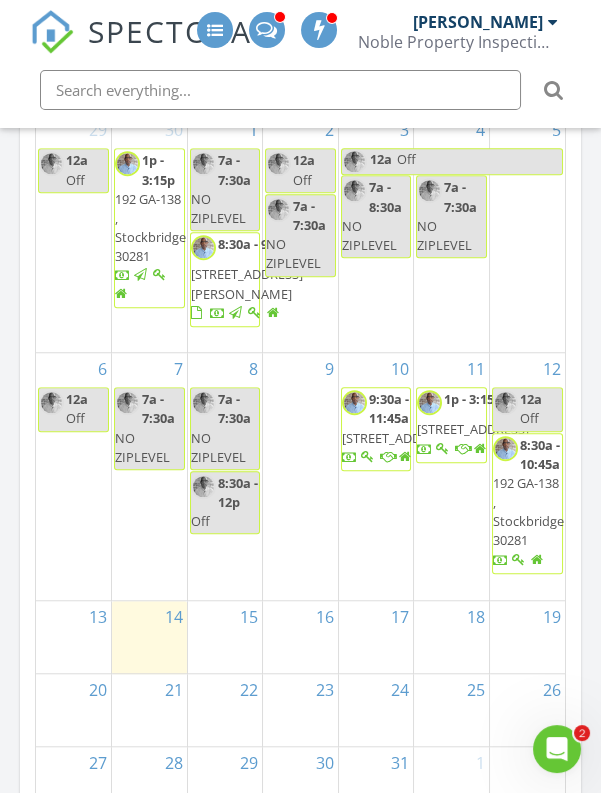 scroll, scrollTop: 2156, scrollLeft: 0, axis: vertical 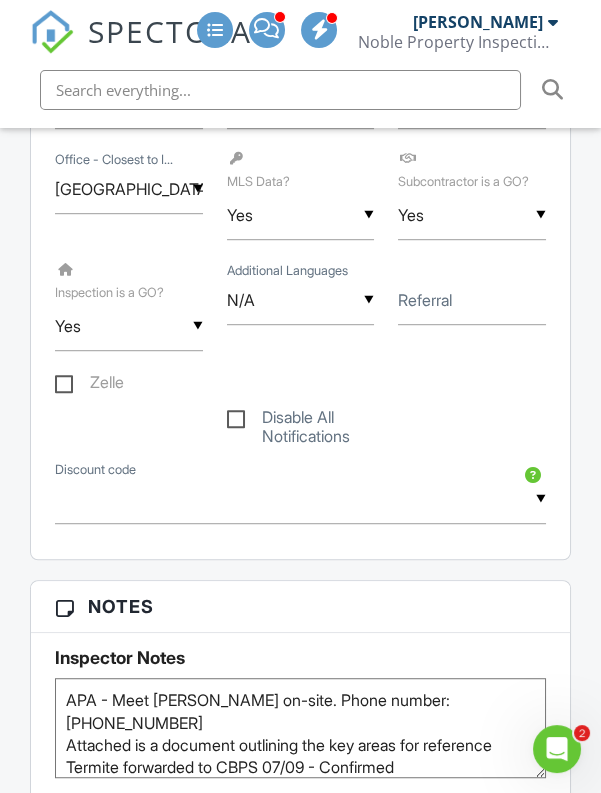 click on "Dashboard
Contacts
Settings
Support Center
Inspection Details
Client View
More
Property Details
Reschedule
Reorder / Copy
Share
Cancel
Delete
Print Order
Convert to V9
07/11/2025  1:00 pm
- 3:15 pm
4091 Beaver Oaks Dr
Duluth, GA 30096
Built
1994
1712
sq. ft.
slab
Lot Size
4356
sq.ft.
3
bedrooms
3.0
bathrooms
2
parking
+ −  Leaflet   |   © MapTiler   © OpenStreetMap contributors
All emails and texts are disabled for this inspection!
All emails and texts have been disabled for this inspection. This may have happened due to someone manually disabling them or this inspection being unconfirmed when it was scheduled. To re-enable emails and texts for this inspection, click the button below.
Turn on emails and texts" at bounding box center [300, 1539] 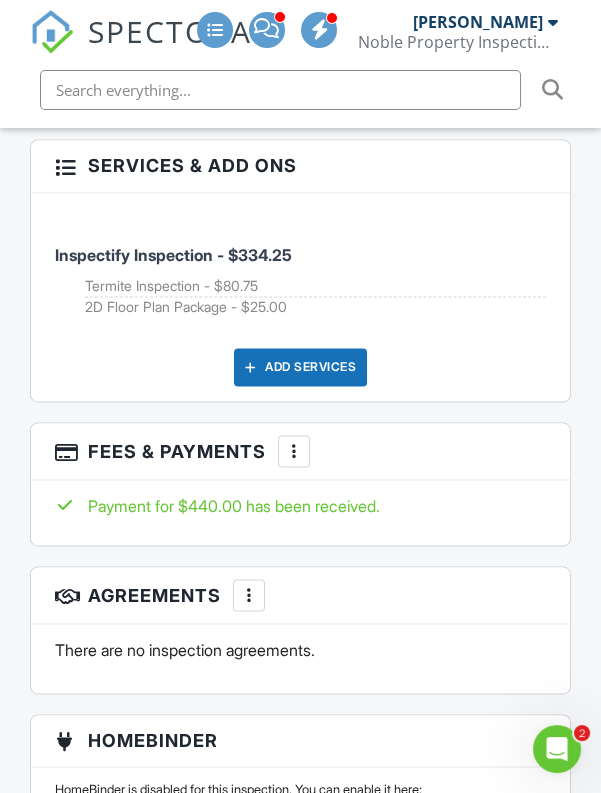 scroll, scrollTop: 3800, scrollLeft: 0, axis: vertical 